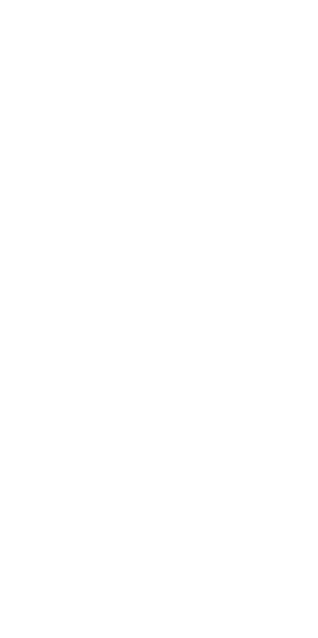 scroll, scrollTop: 0, scrollLeft: 0, axis: both 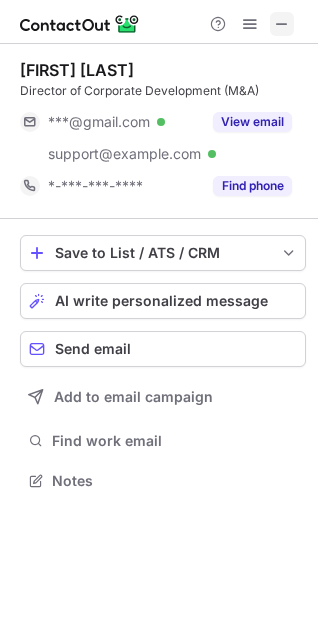 click at bounding box center (282, 24) 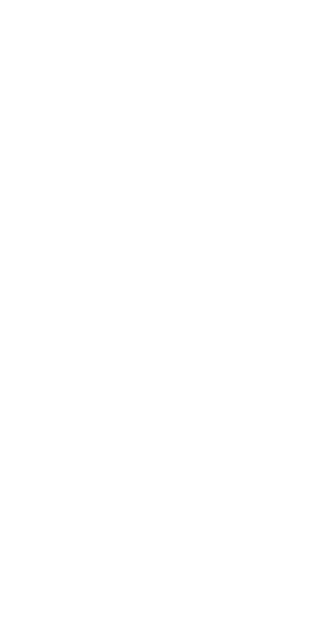 scroll, scrollTop: 0, scrollLeft: 0, axis: both 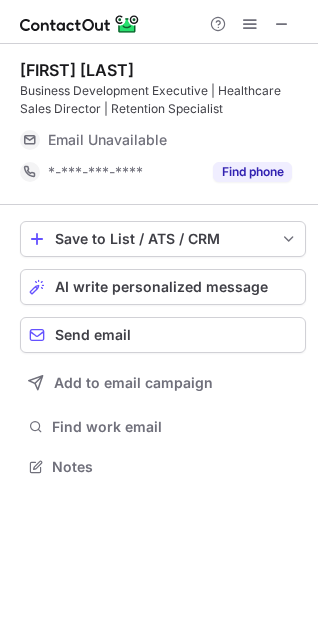 click at bounding box center [159, 22] 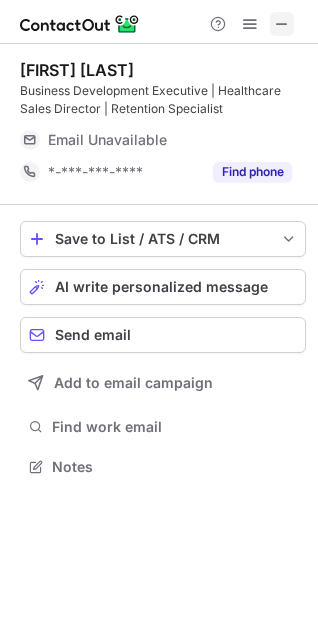 click at bounding box center [282, 24] 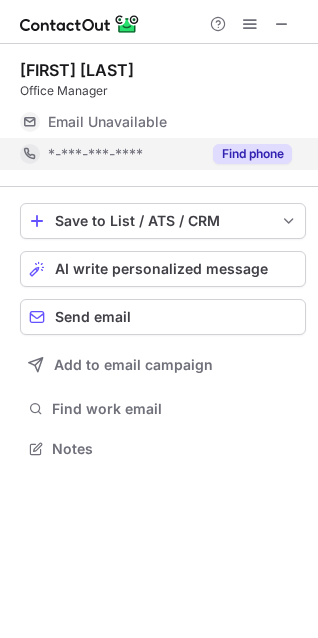 scroll, scrollTop: 435, scrollLeft: 318, axis: both 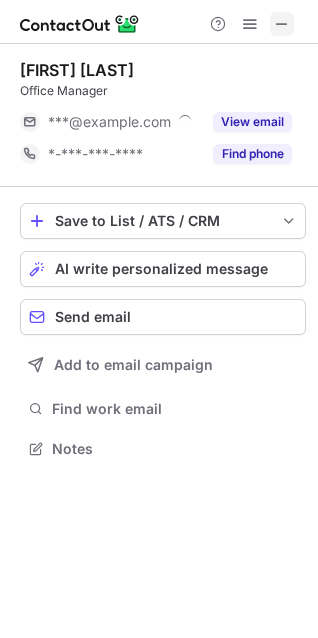 click at bounding box center [282, 24] 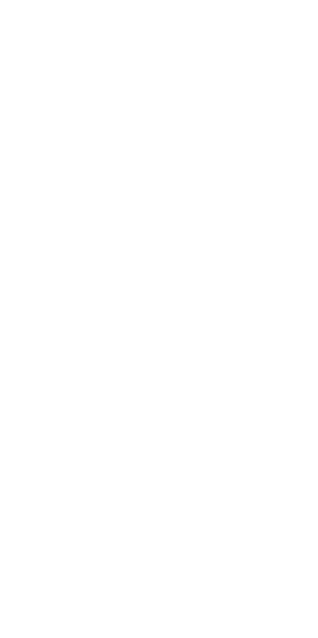 scroll, scrollTop: 0, scrollLeft: 0, axis: both 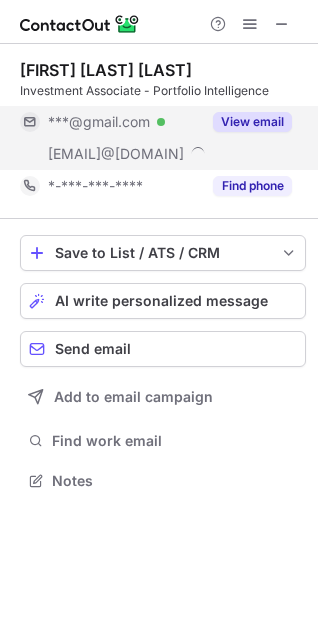 click on "View email" at bounding box center [252, 122] 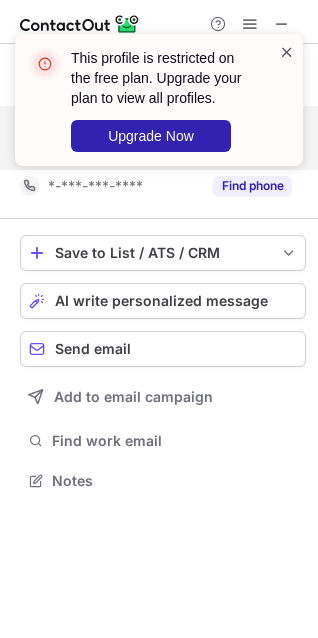 click at bounding box center [287, 52] 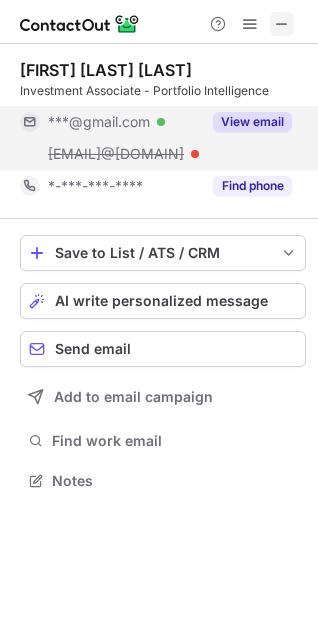 click at bounding box center [282, 24] 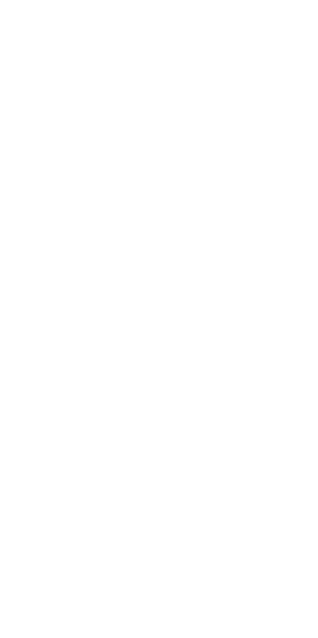 scroll, scrollTop: 0, scrollLeft: 0, axis: both 